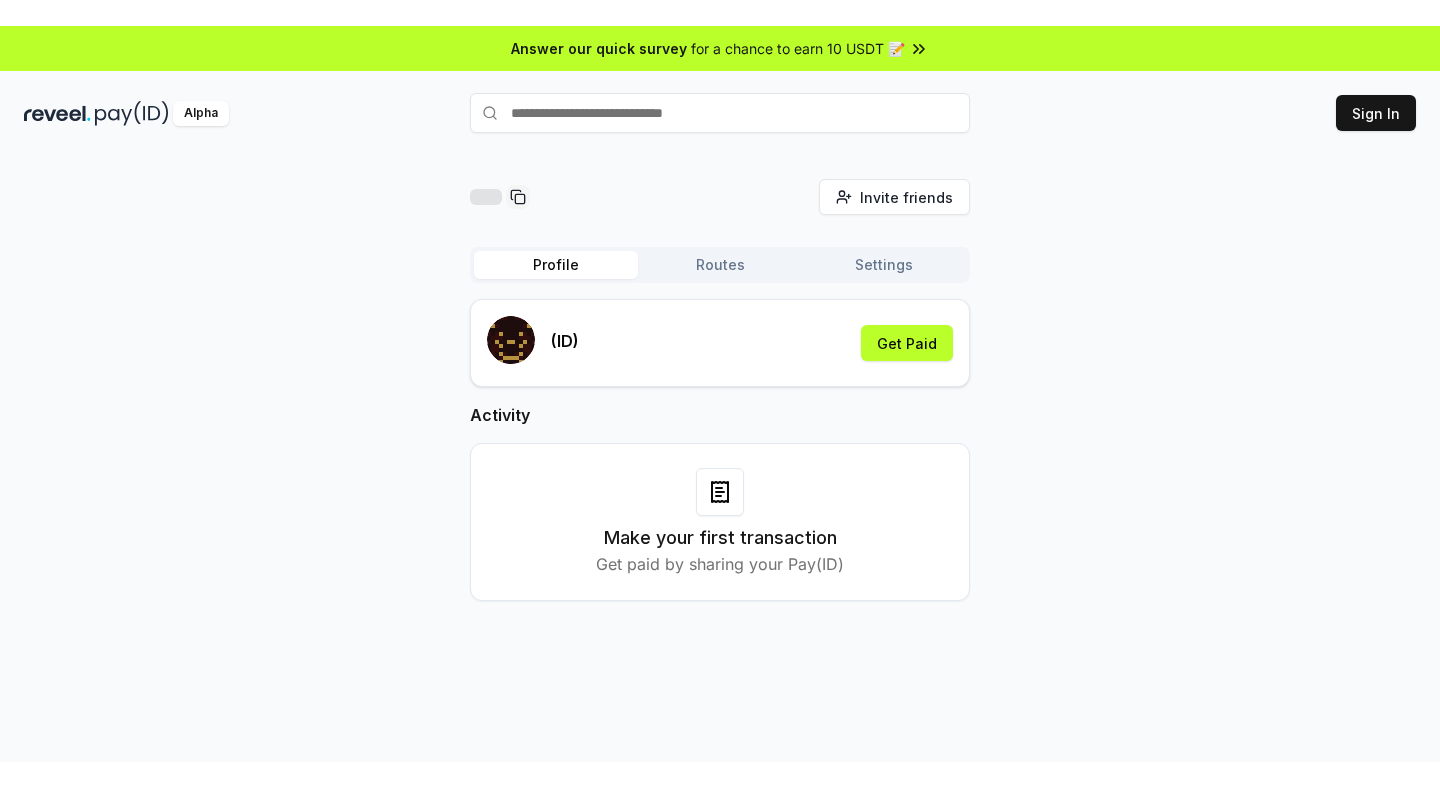 scroll, scrollTop: 0, scrollLeft: 0, axis: both 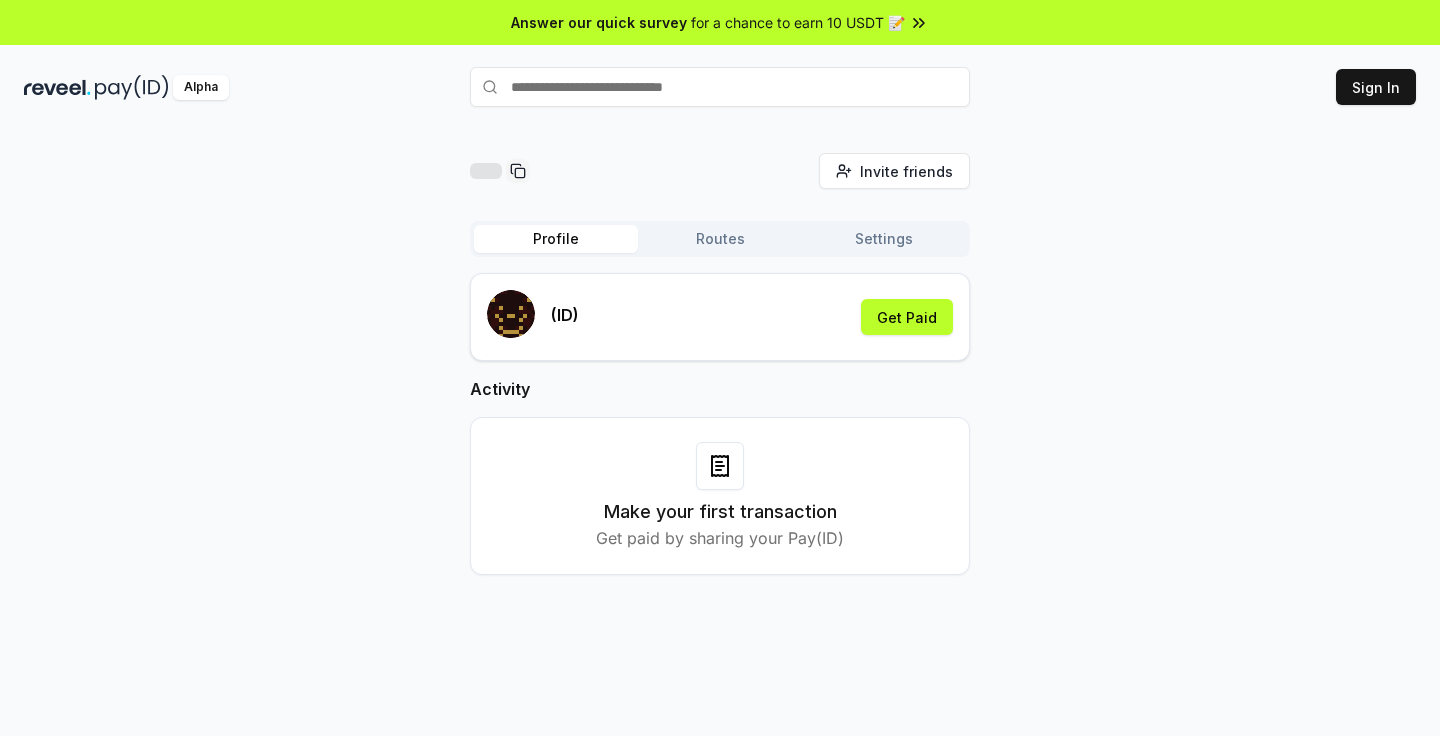 click at bounding box center [720, 87] 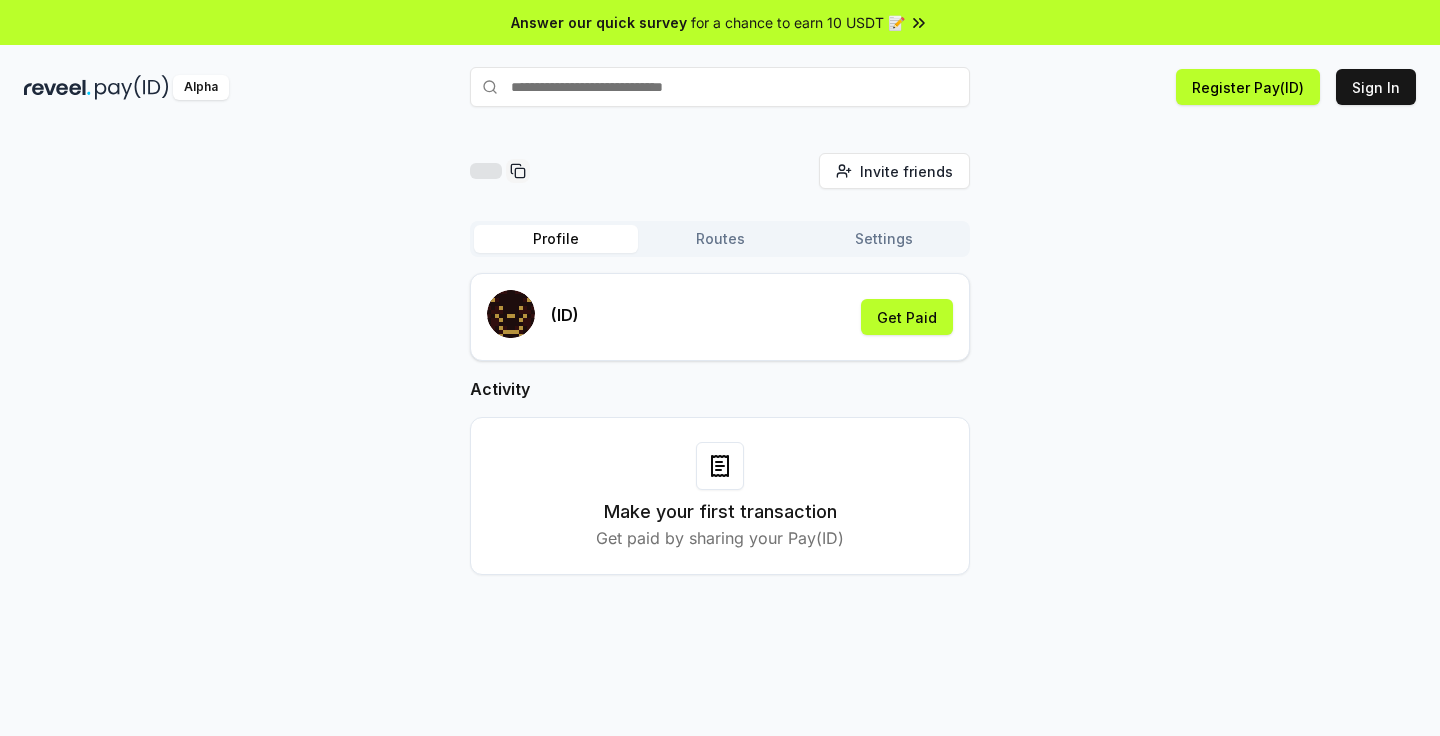 click on "Invite friends Invite Profile Routes Settings (ID) Get Paid Activity Make your first transaction Get paid by sharing your Pay(ID)" at bounding box center [720, 380] 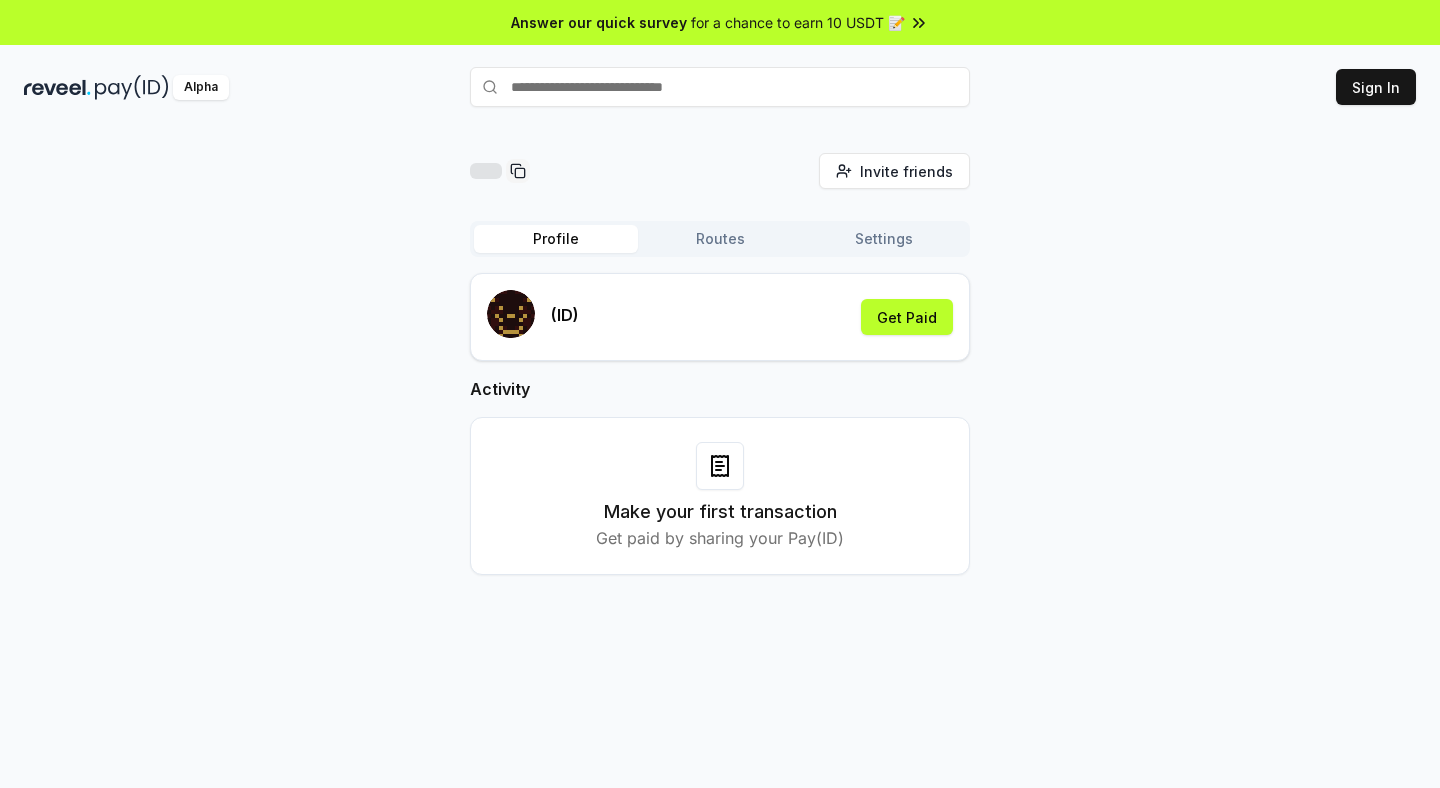 scroll, scrollTop: 0, scrollLeft: 0, axis: both 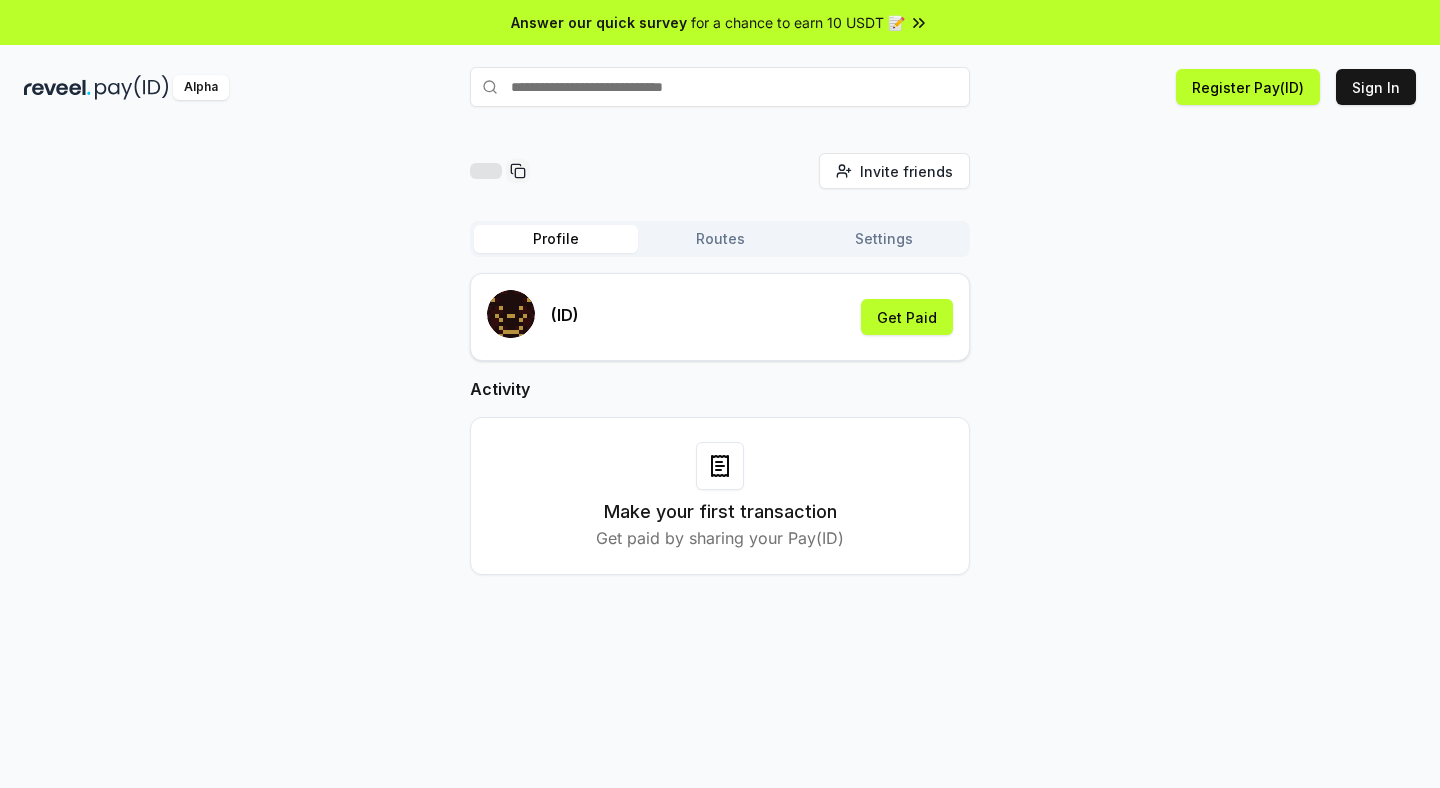 click at bounding box center (720, 87) 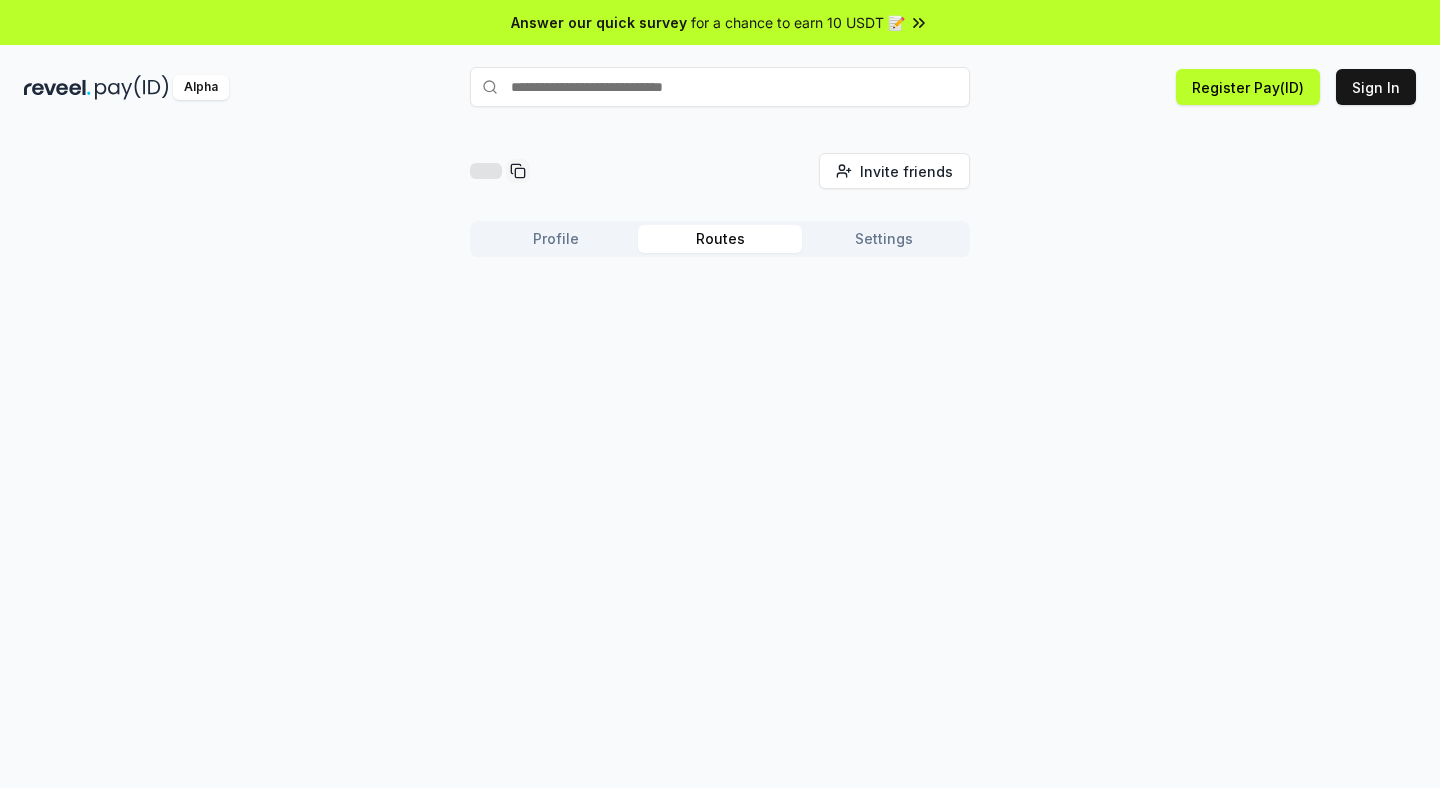 click on "Routes" at bounding box center (720, 239) 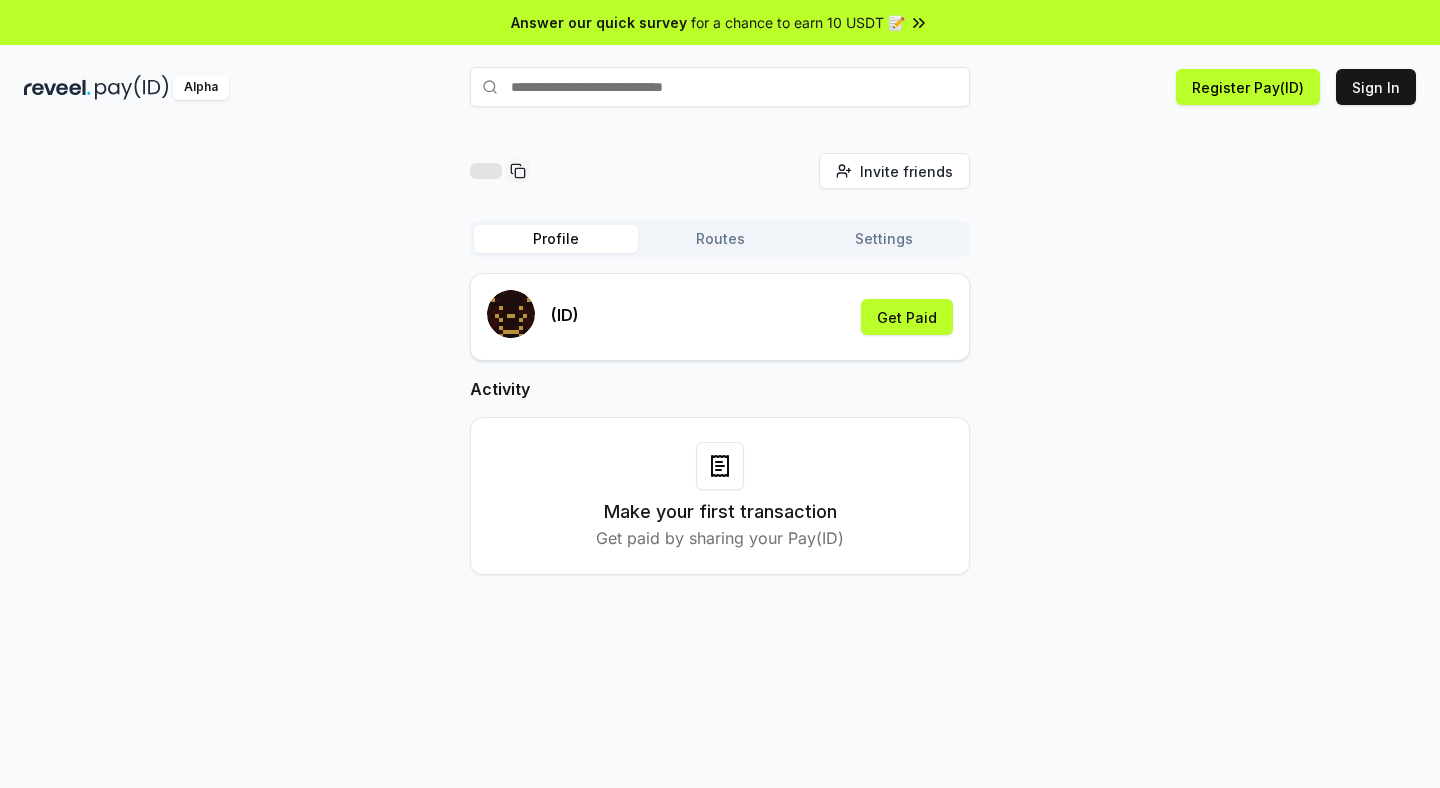 click at bounding box center [720, 87] 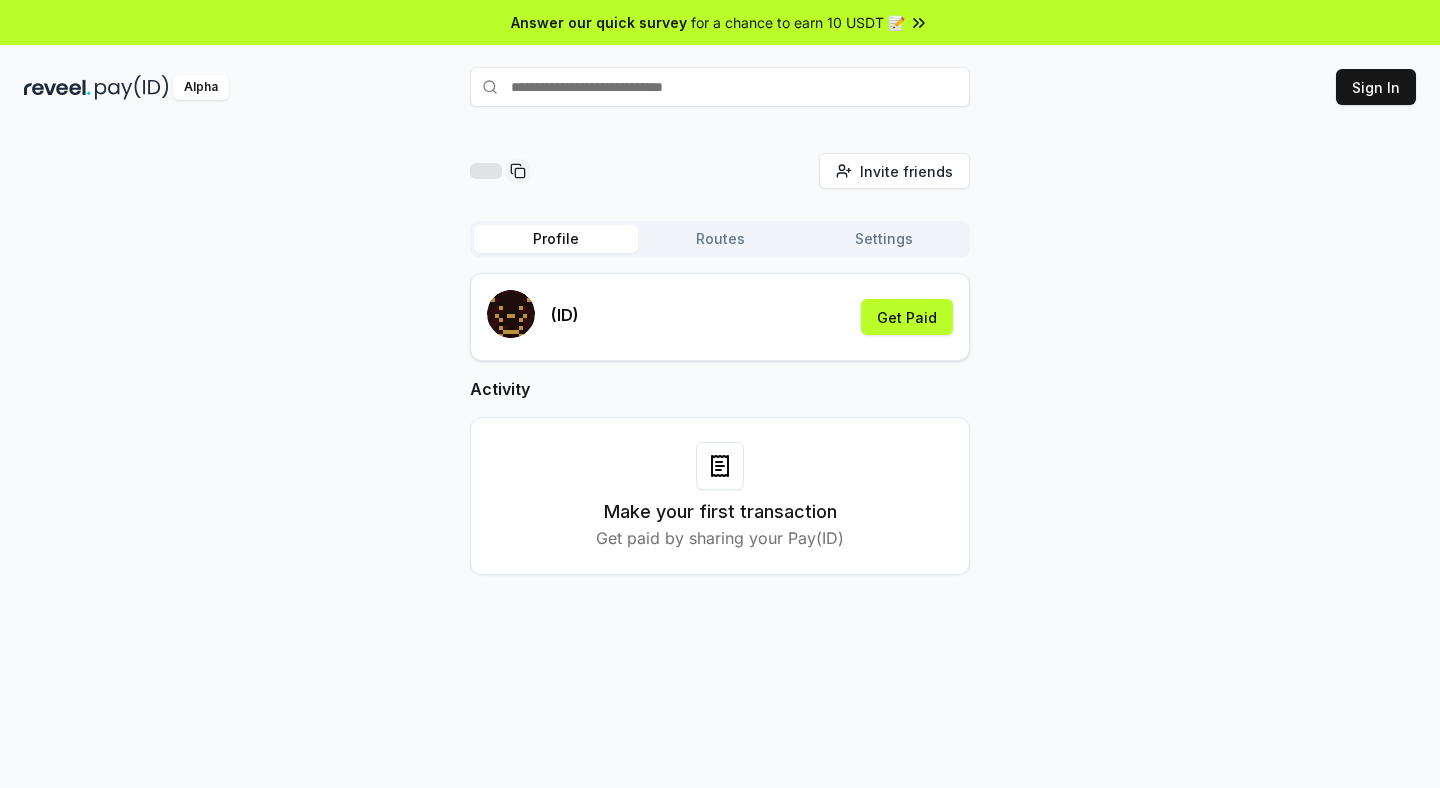 scroll, scrollTop: 0, scrollLeft: 0, axis: both 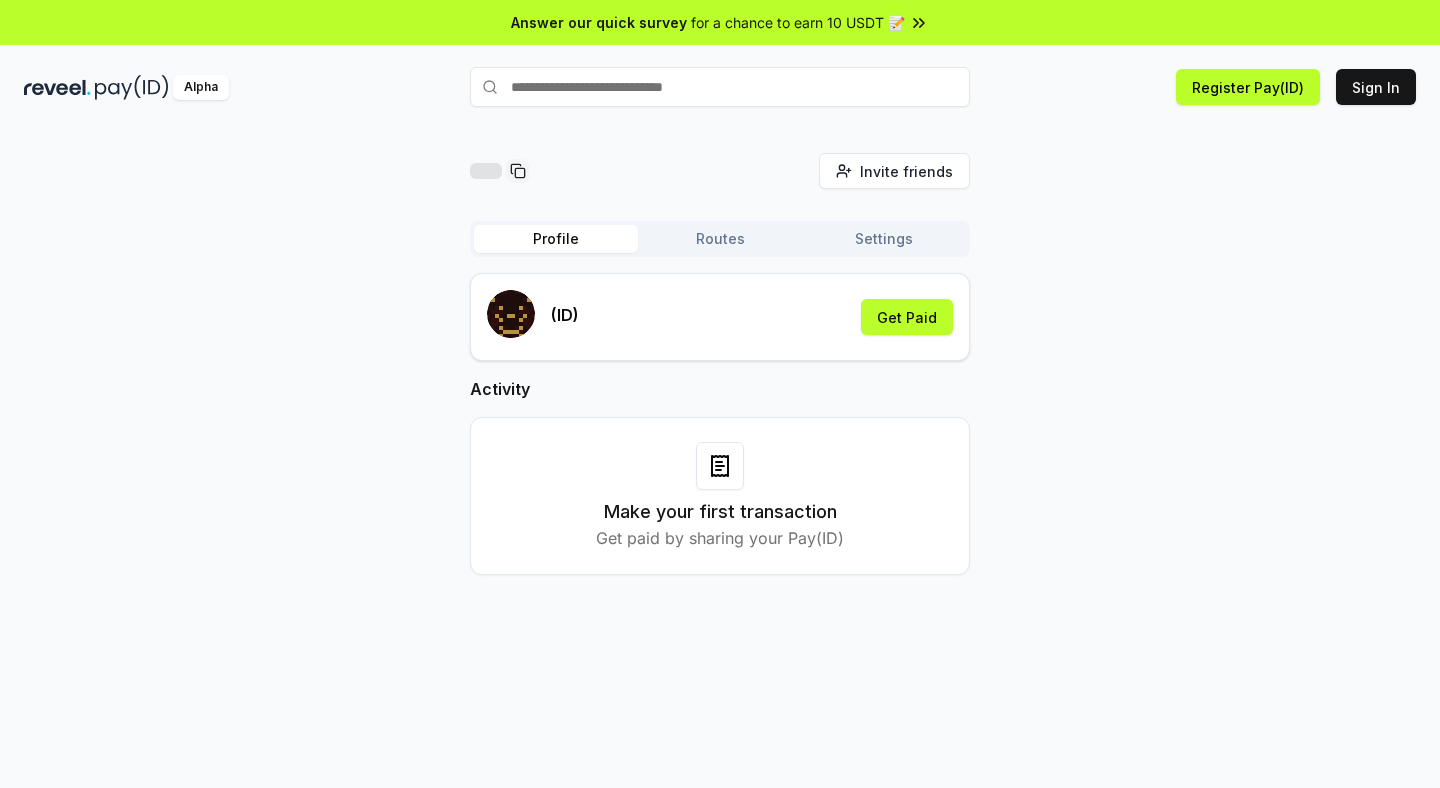 click at bounding box center [720, 87] 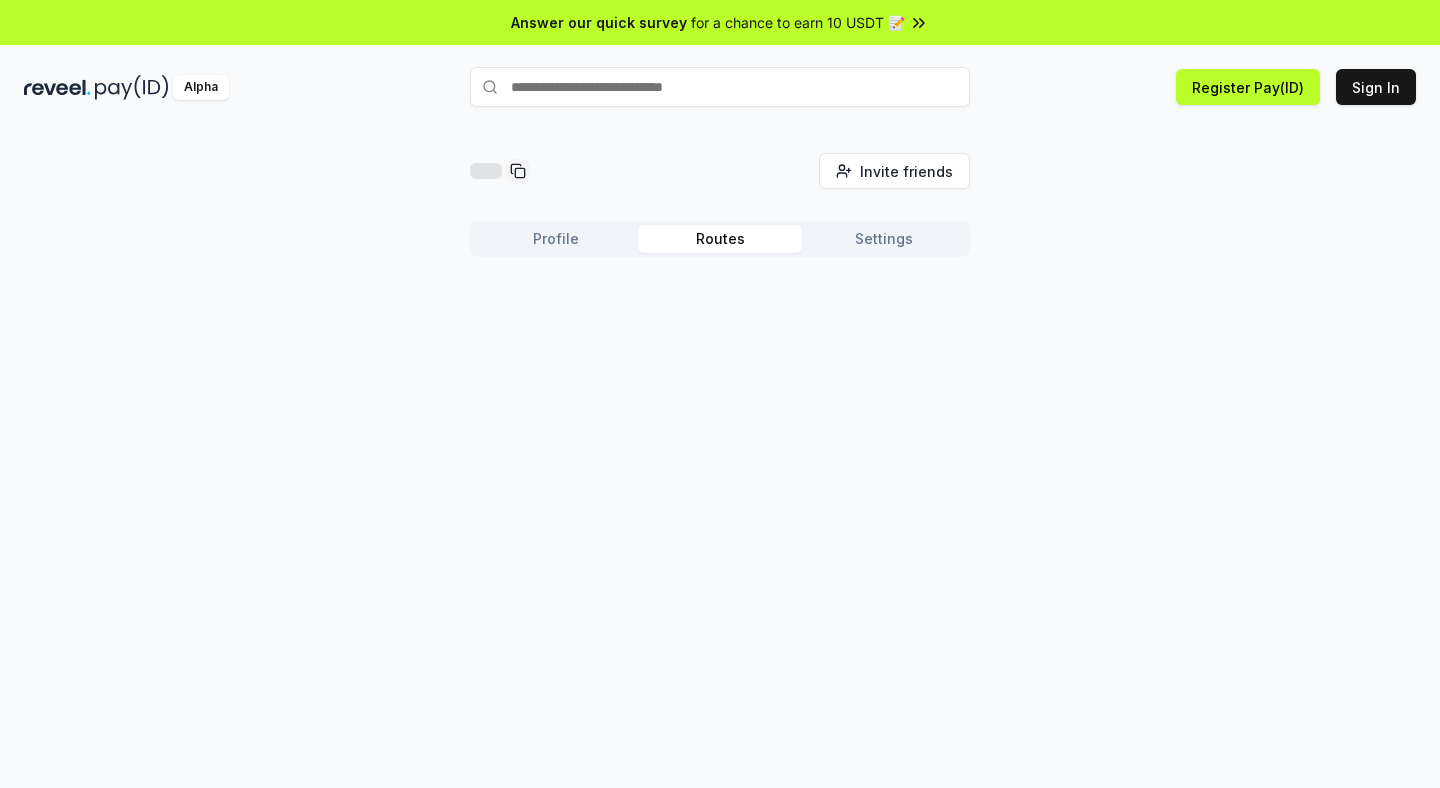 click on "Profile" at bounding box center (556, 239) 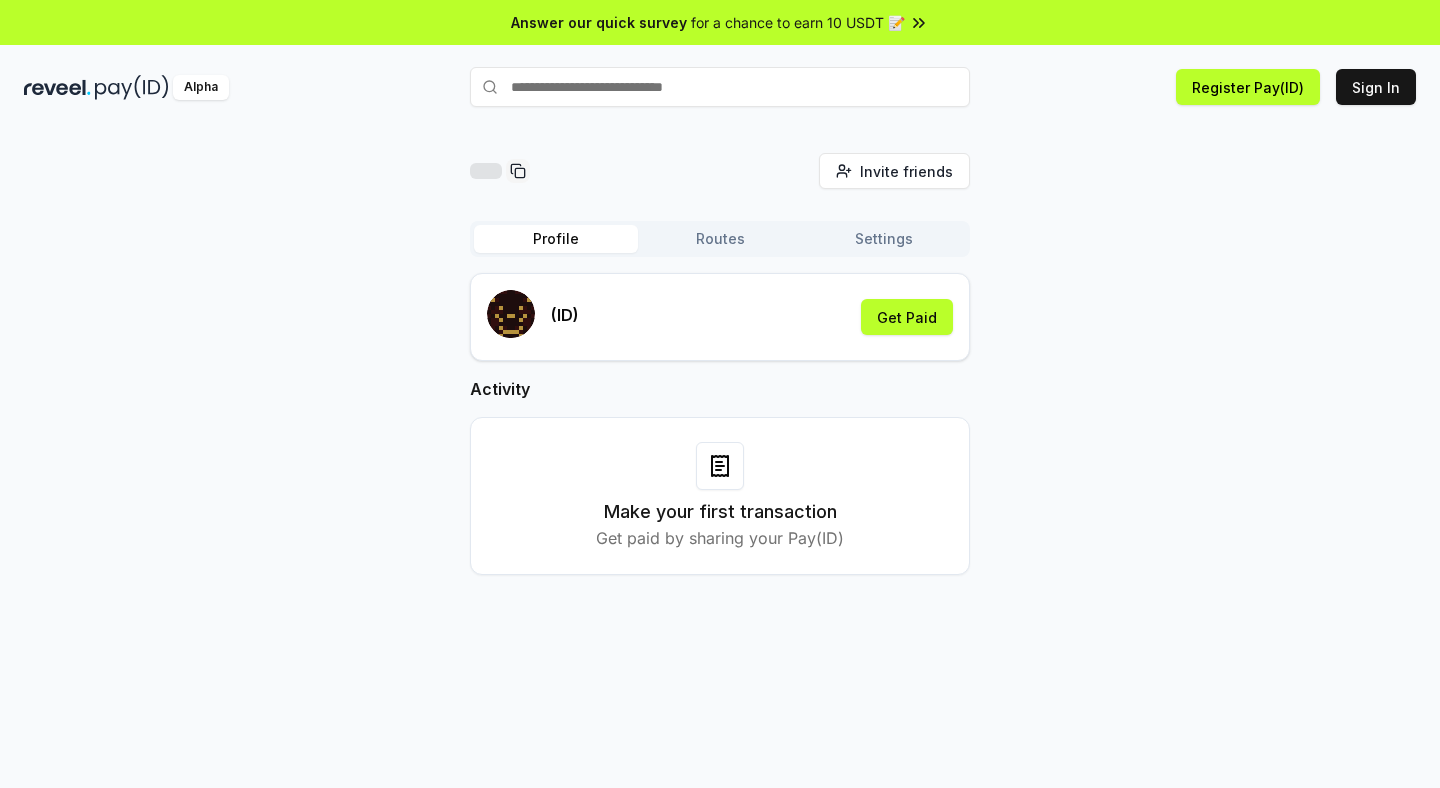 type 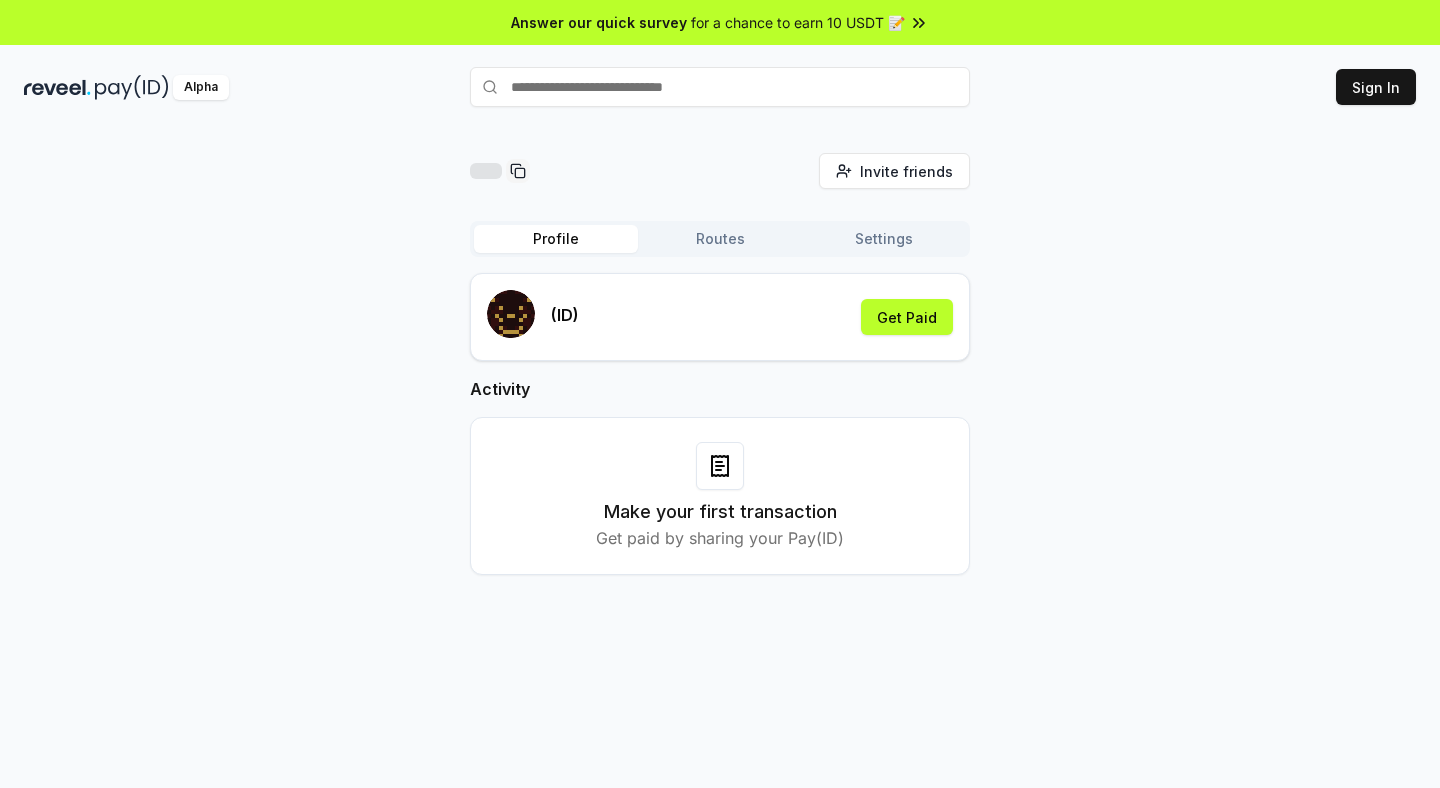 scroll, scrollTop: 0, scrollLeft: 0, axis: both 